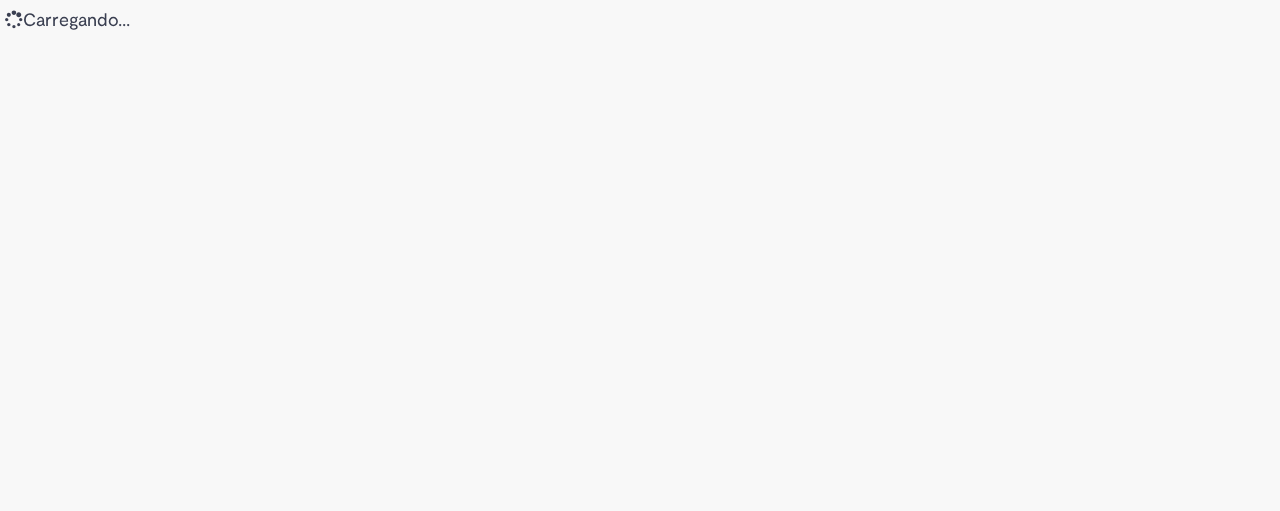 scroll, scrollTop: 0, scrollLeft: 0, axis: both 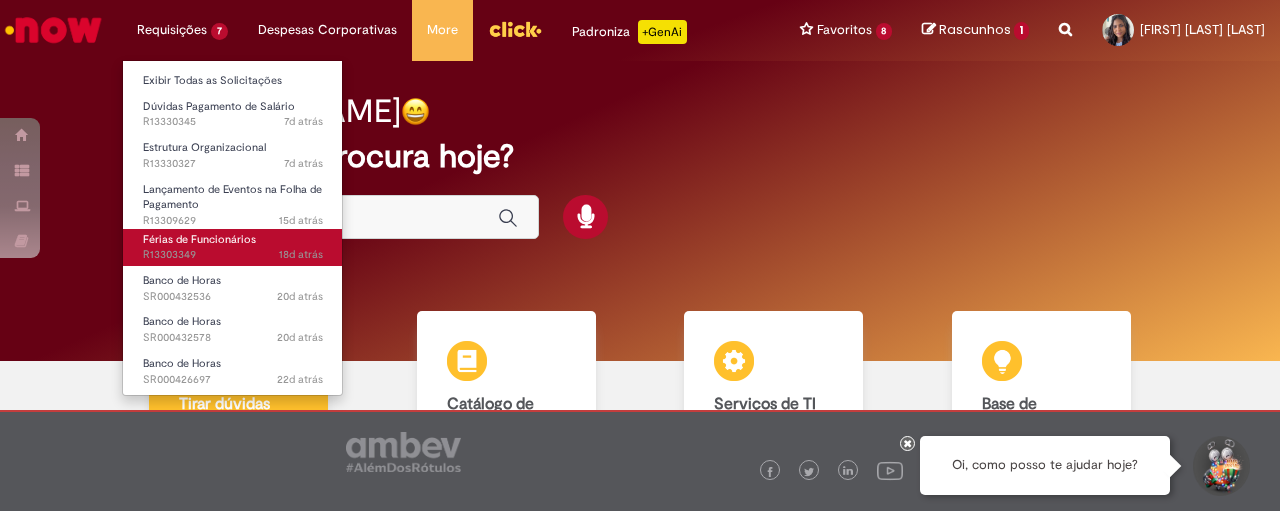 click on "Férias de Funcionários
18d atrás 18 dias atrás  R13303349" at bounding box center (233, 247) 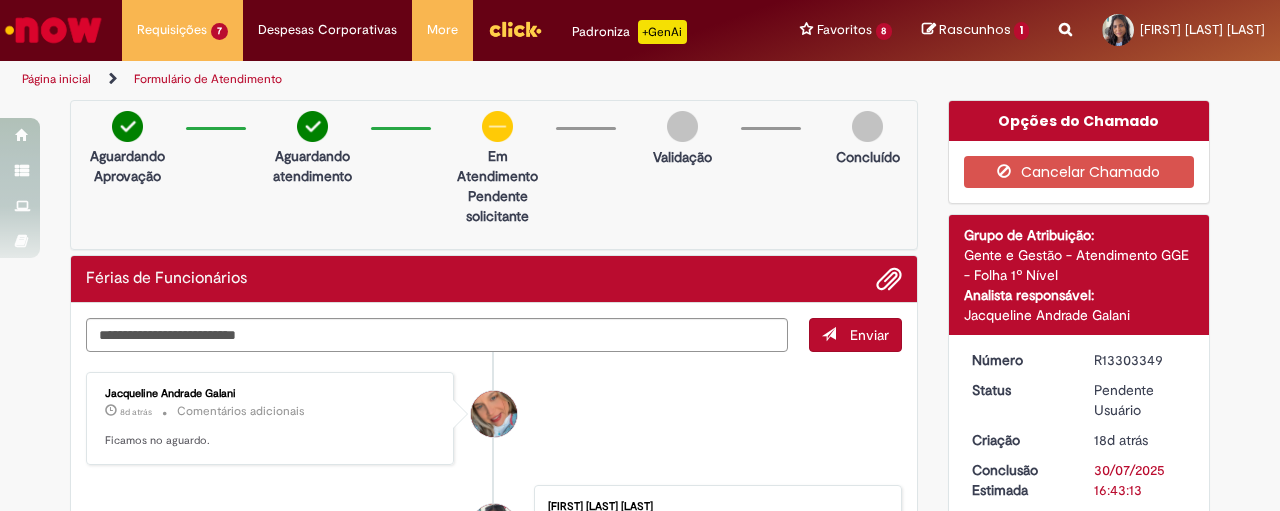 click on "Aguardando Aprovação
Aguardando atendimento
Em Atendimento   Clique para exibir         Pendente solicitante
Validação
Concluído" at bounding box center [494, 175] 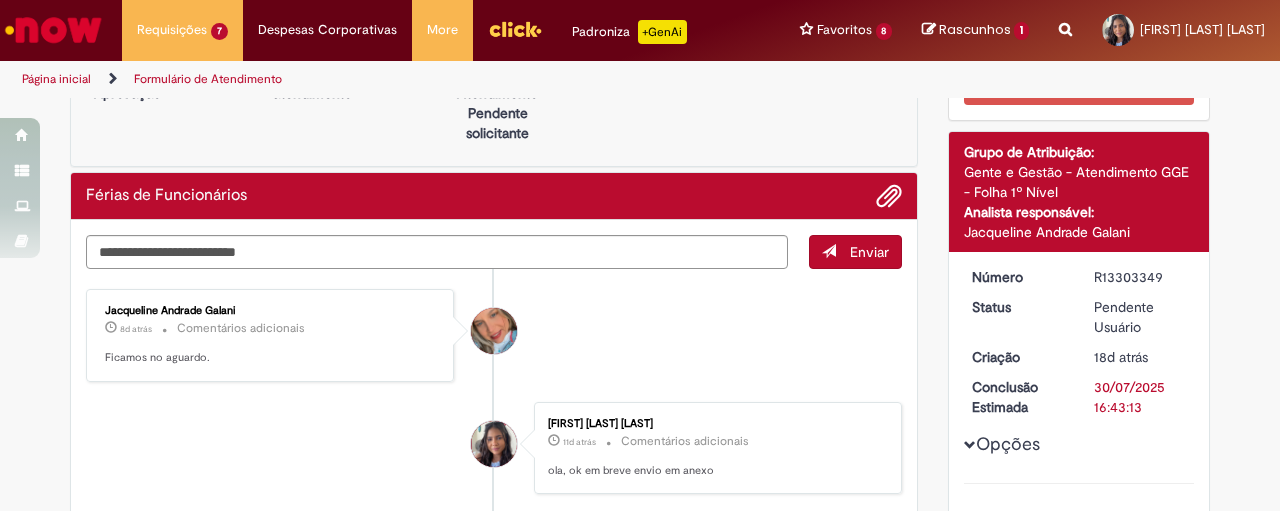 scroll, scrollTop: 167, scrollLeft: 0, axis: vertical 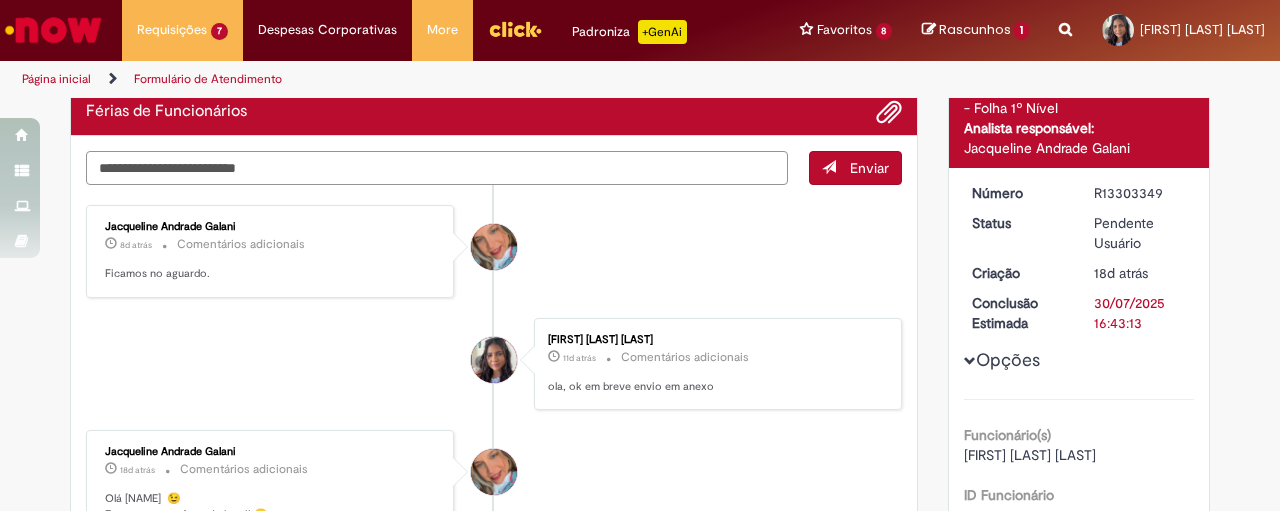 click at bounding box center (437, 168) 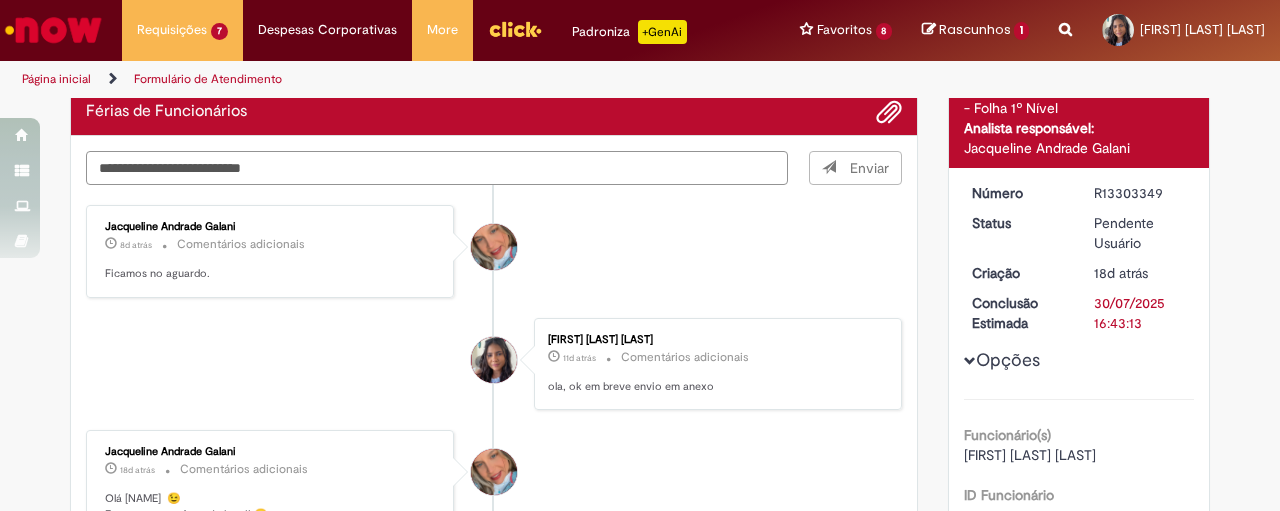type on "**********" 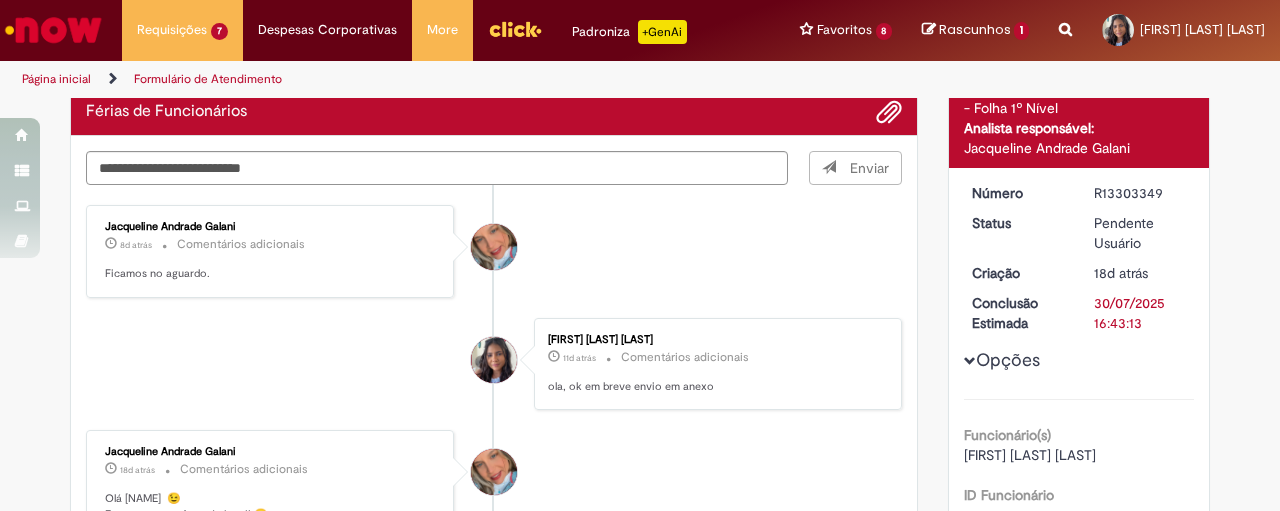 type 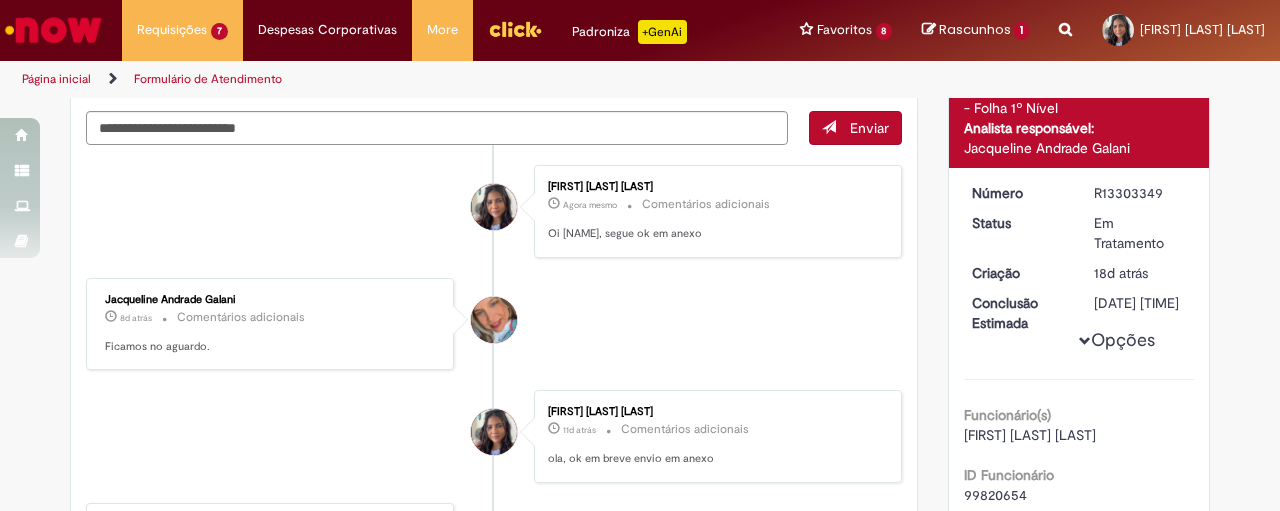 scroll, scrollTop: 127, scrollLeft: 0, axis: vertical 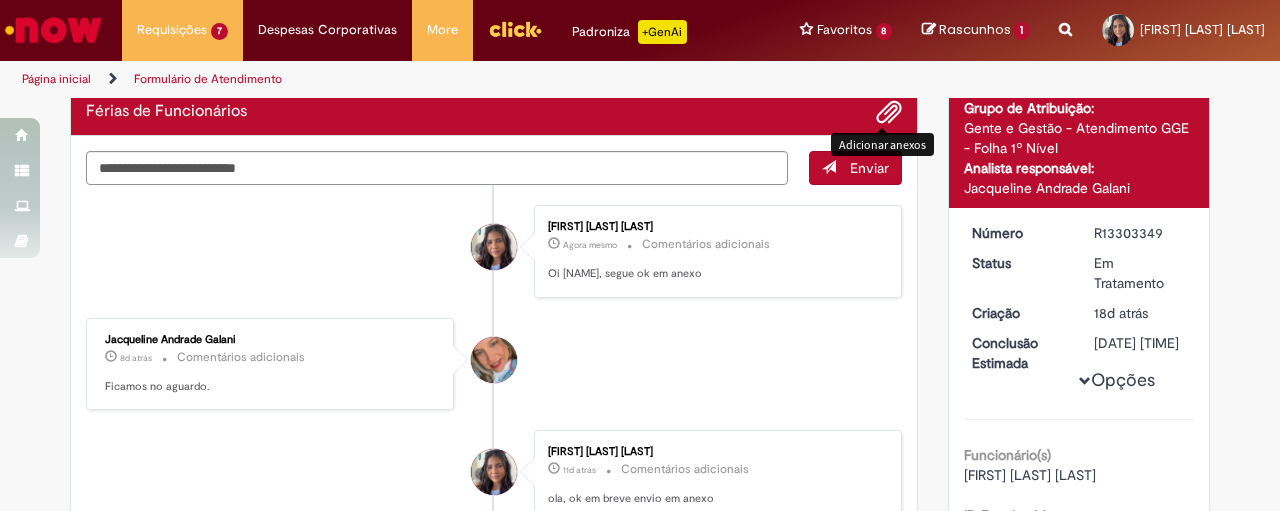 click at bounding box center [889, 113] 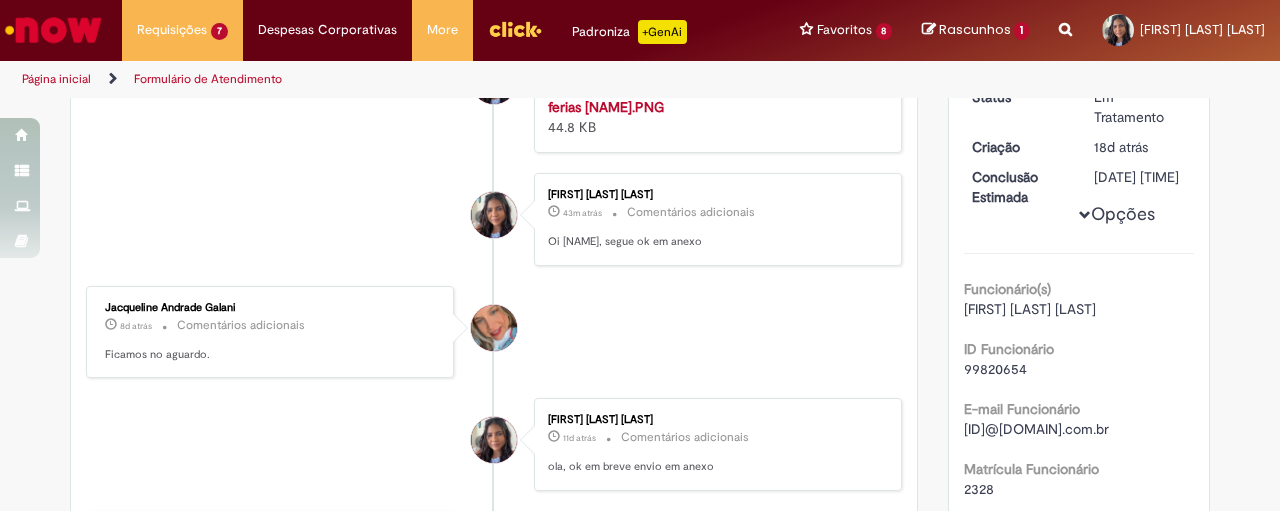 scroll, scrollTop: 0, scrollLeft: 0, axis: both 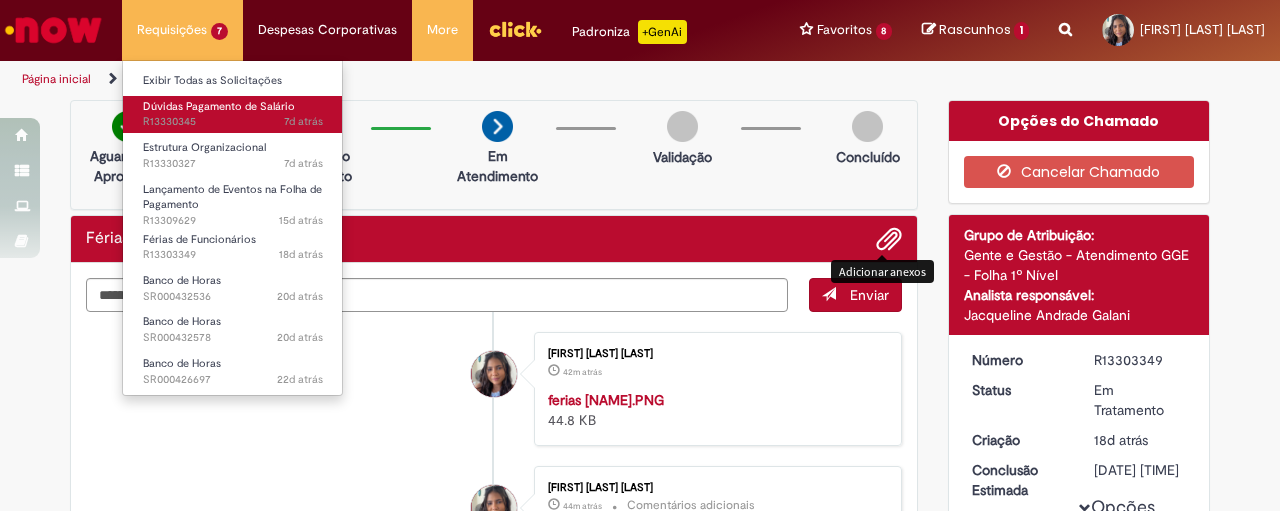 click on "7d atrás 7 dias atrás  R13330345" at bounding box center [233, 122] 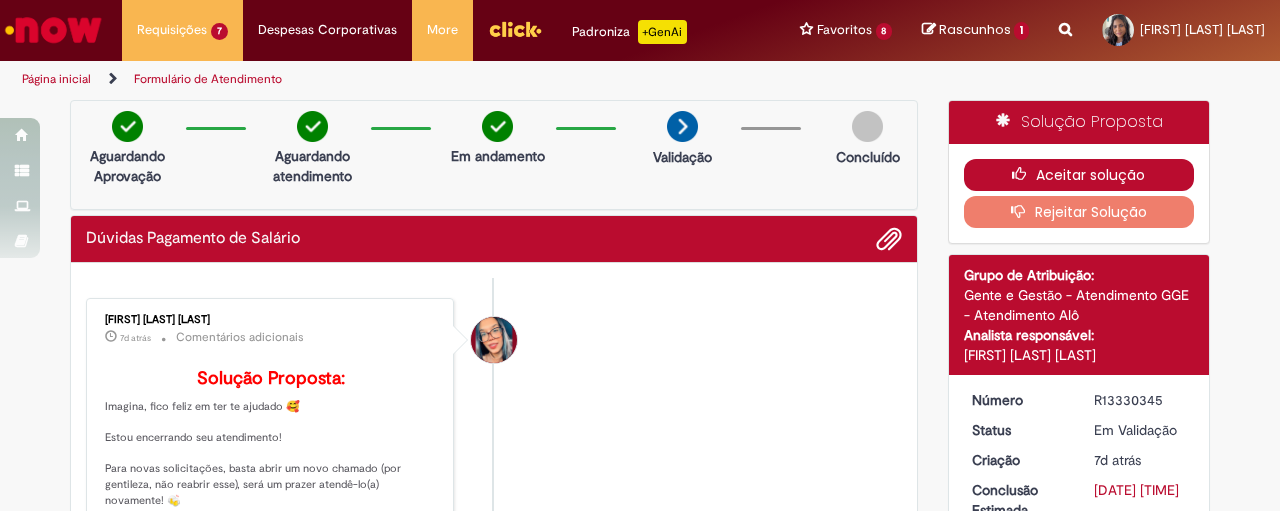 click on "Aceitar solução" at bounding box center (1079, 175) 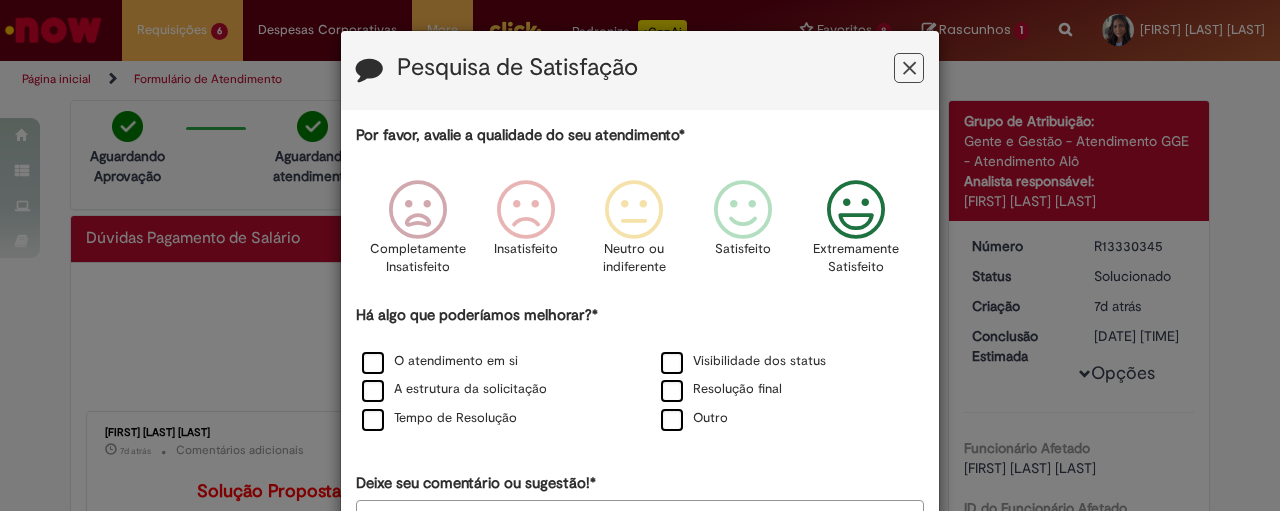 click on "Extremamente Satisfeito" at bounding box center [857, 233] 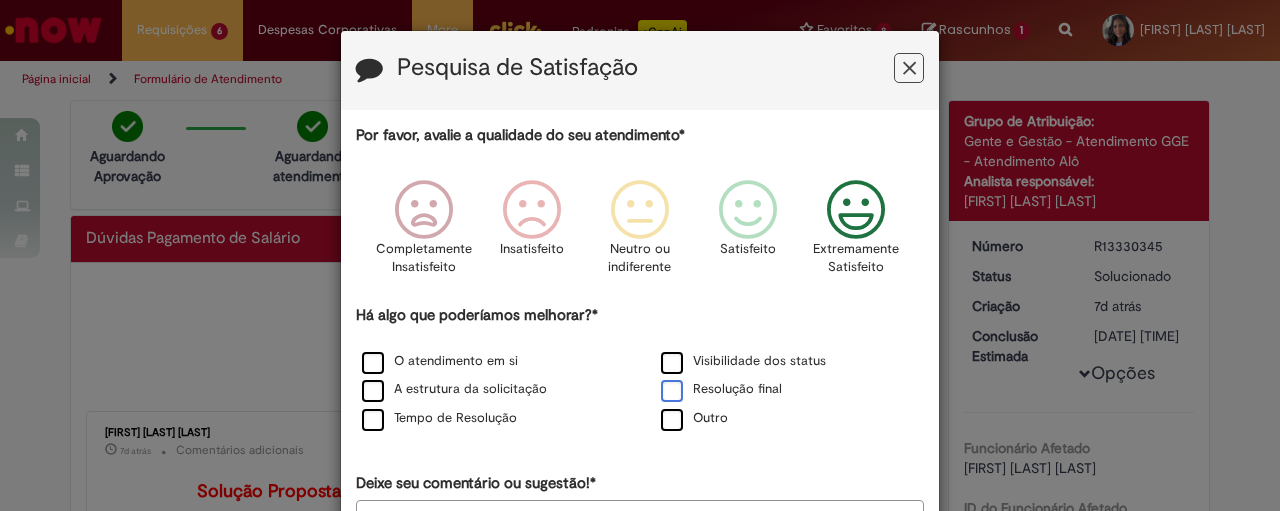 click on "Resolução final" at bounding box center [721, 389] 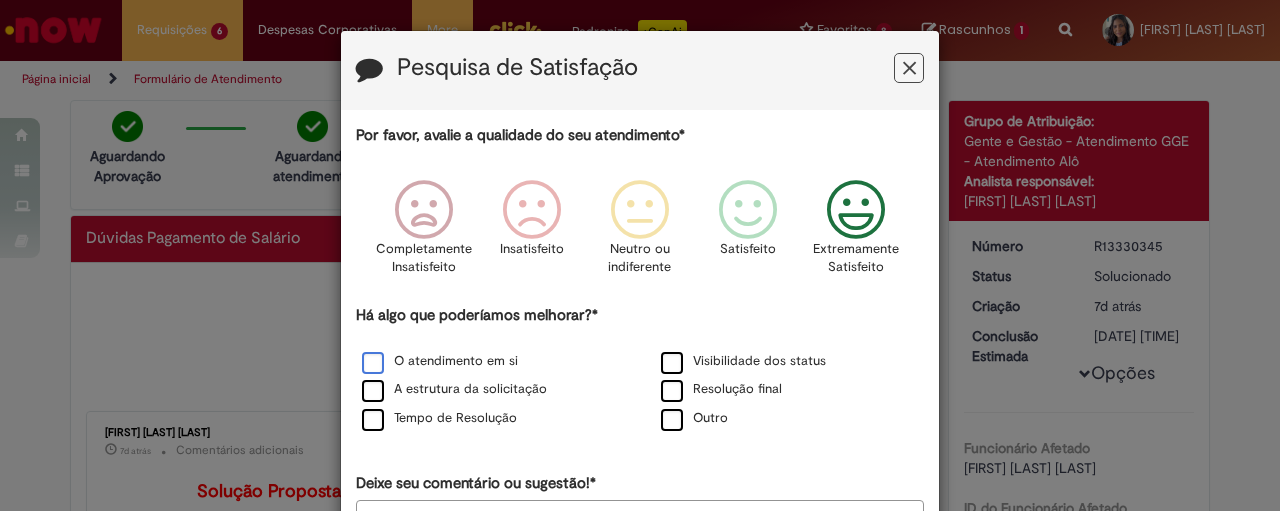 click on "O atendimento em si" at bounding box center (490, 362) 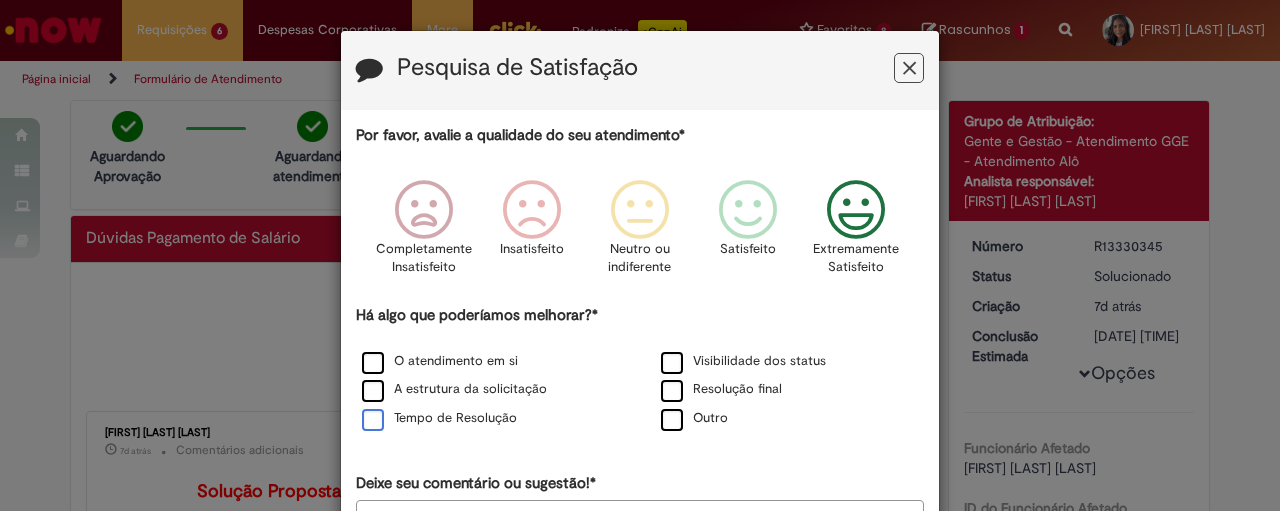 click on "Tempo de Resolução" at bounding box center (439, 418) 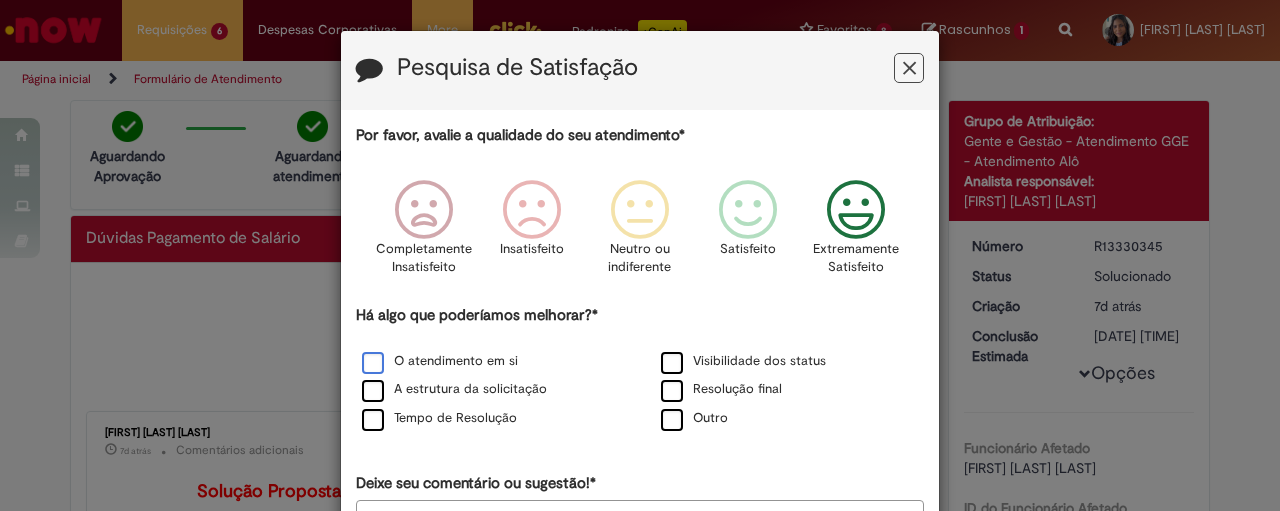 click on "O atendimento em si" at bounding box center [440, 361] 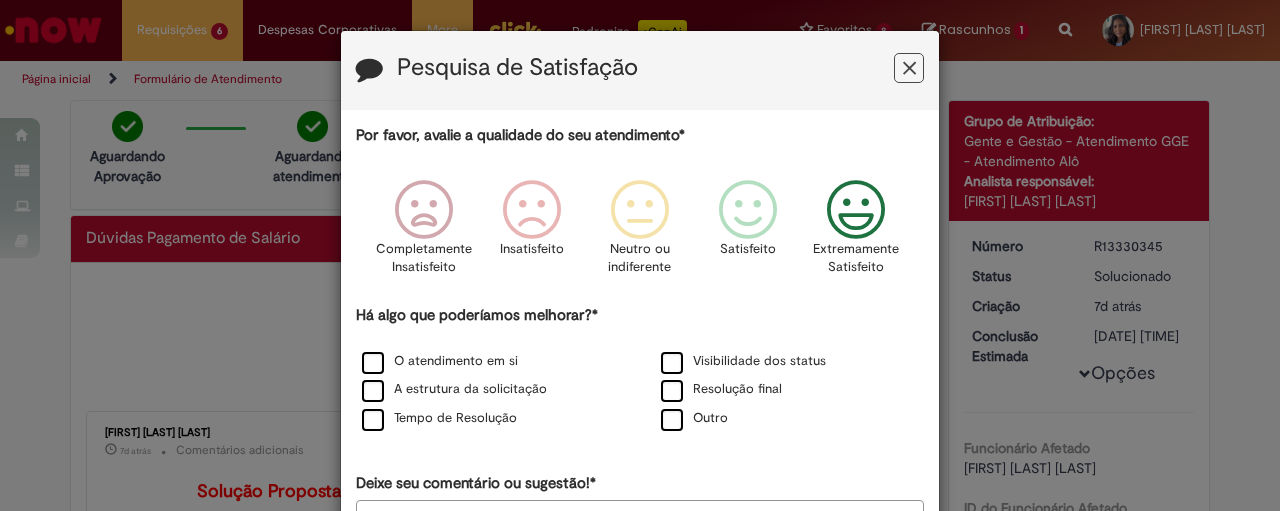 scroll, scrollTop: 162, scrollLeft: 0, axis: vertical 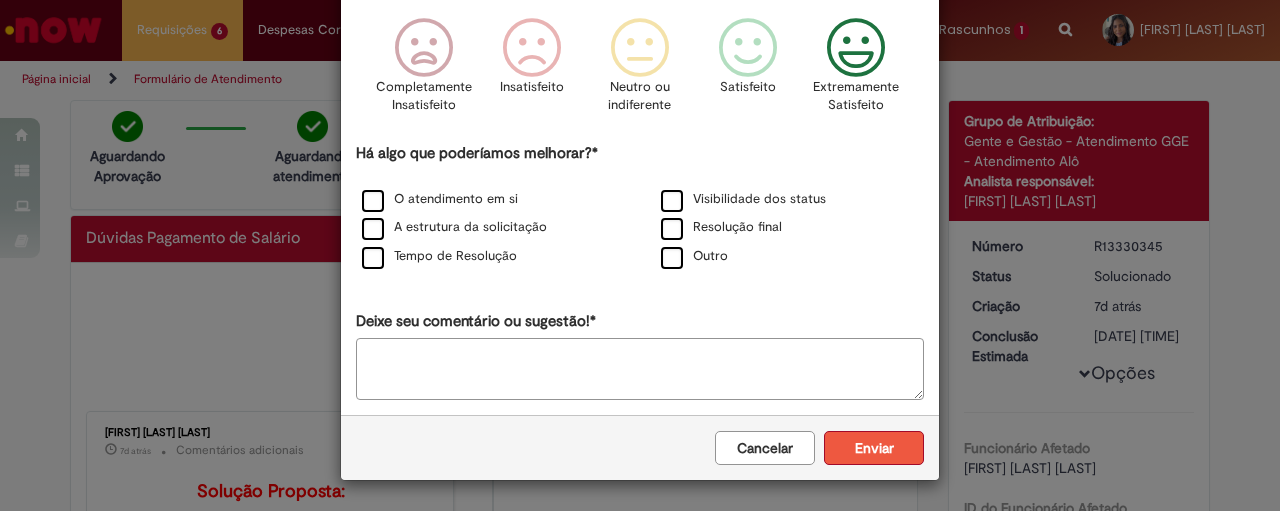 click on "Enviar" at bounding box center (874, 448) 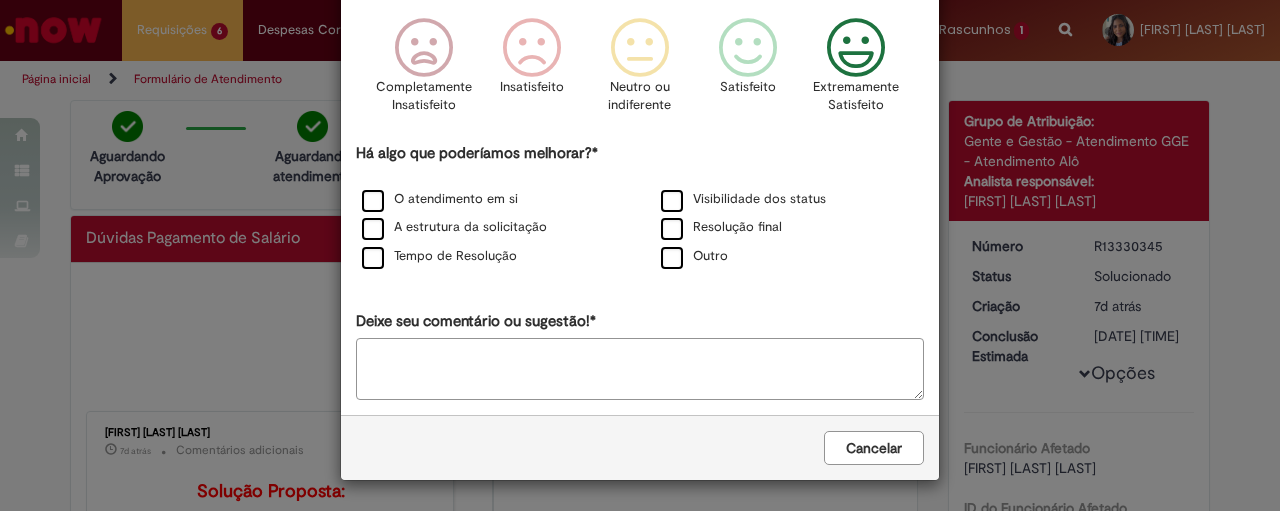 scroll, scrollTop: 0, scrollLeft: 0, axis: both 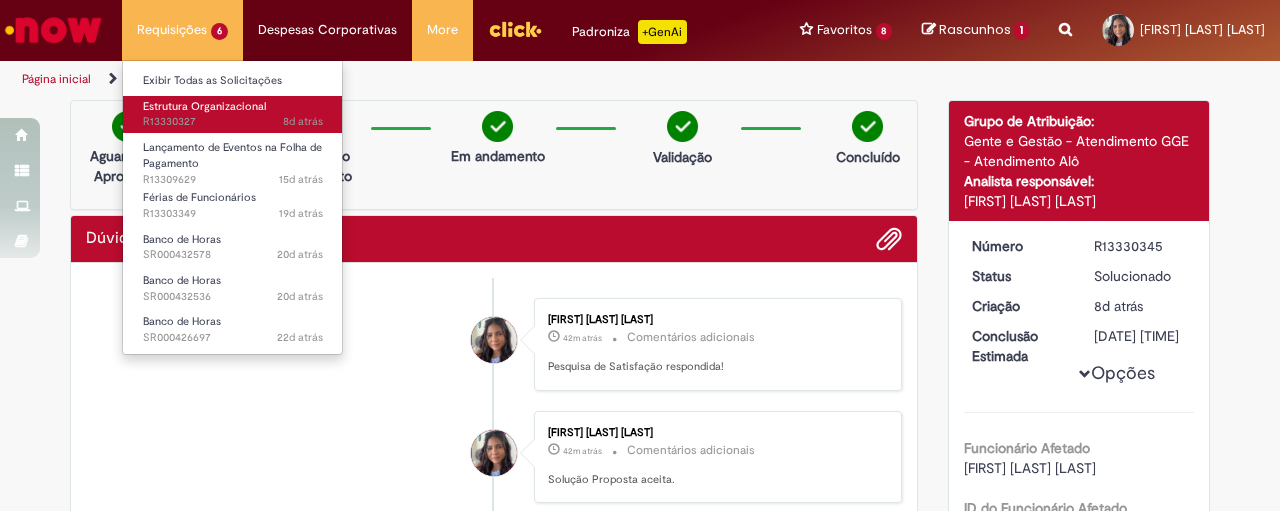 click on "8d atrás 8 dias atrás  R13330327" at bounding box center [233, 122] 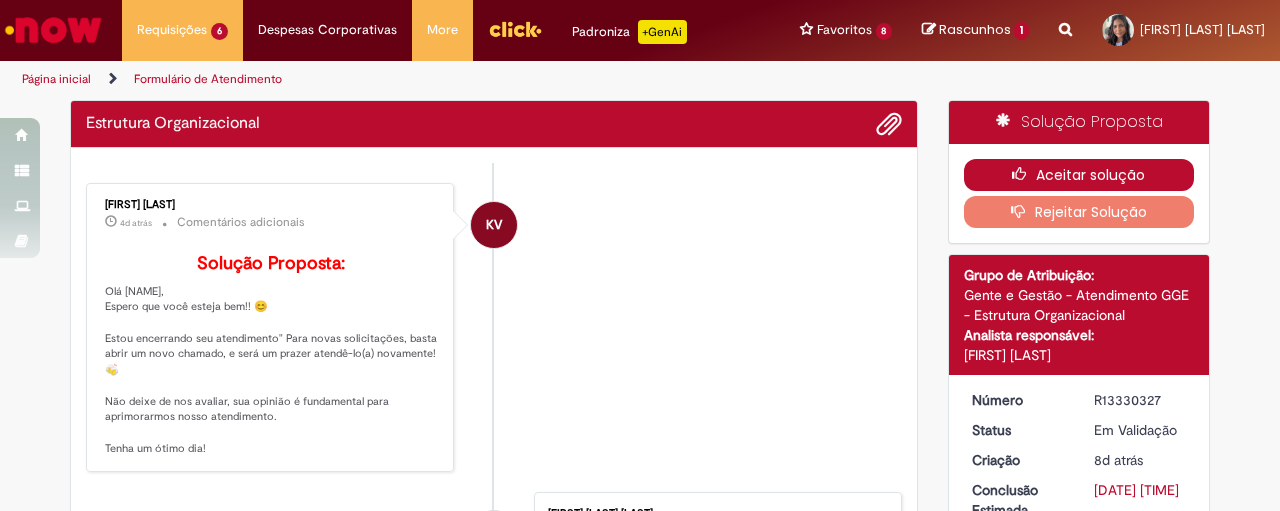 click on "Aceitar solução" at bounding box center [1079, 175] 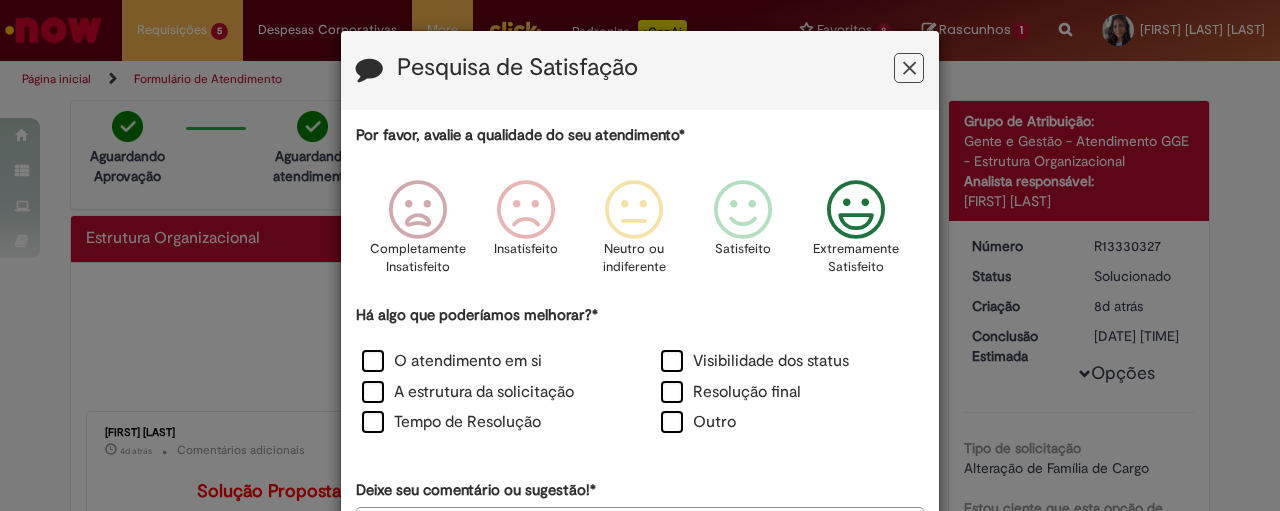 click at bounding box center [856, 210] 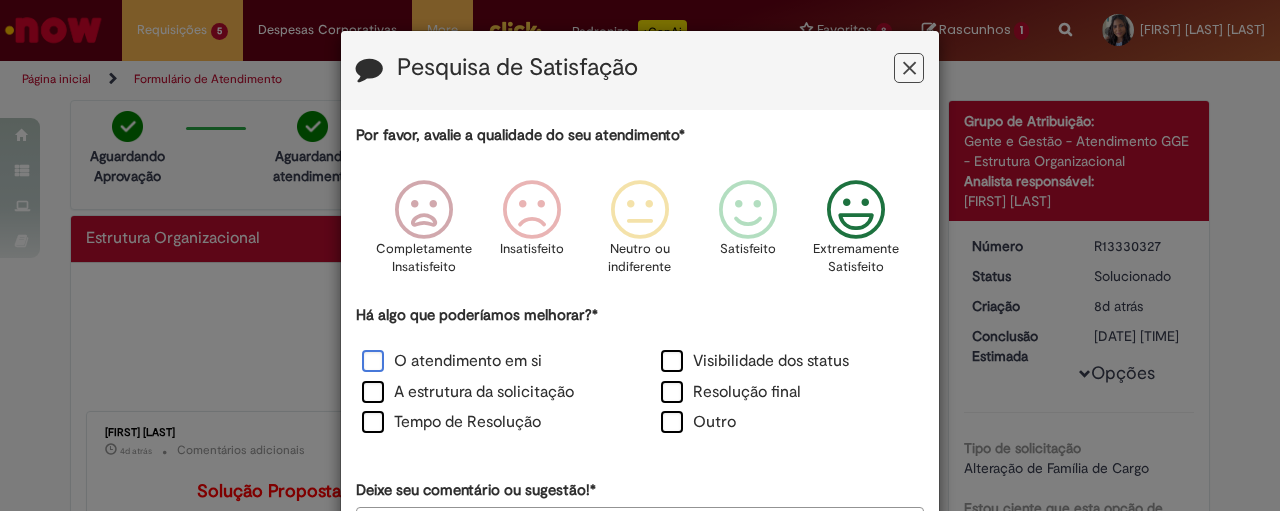 click on "O atendimento em si" at bounding box center [452, 361] 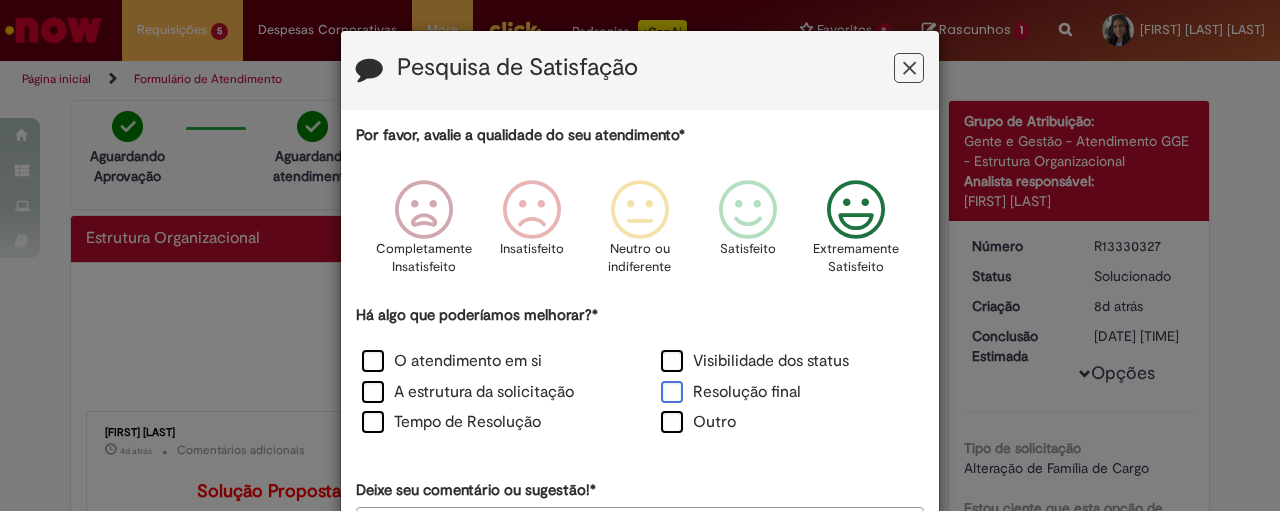 click on "Resolução final" at bounding box center [731, 392] 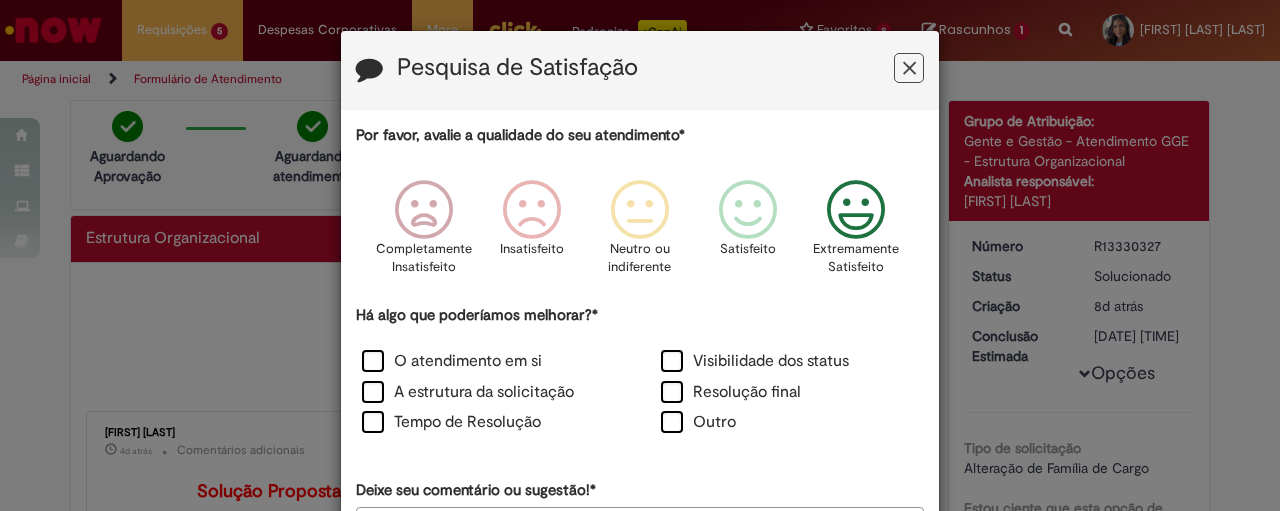 scroll, scrollTop: 169, scrollLeft: 0, axis: vertical 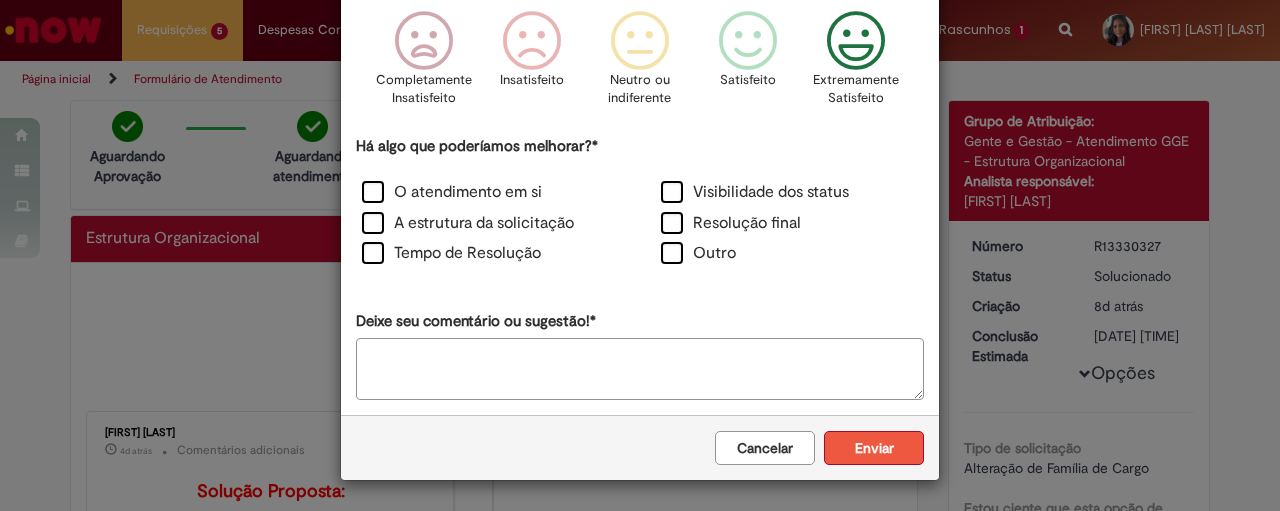click on "Enviar" at bounding box center (874, 448) 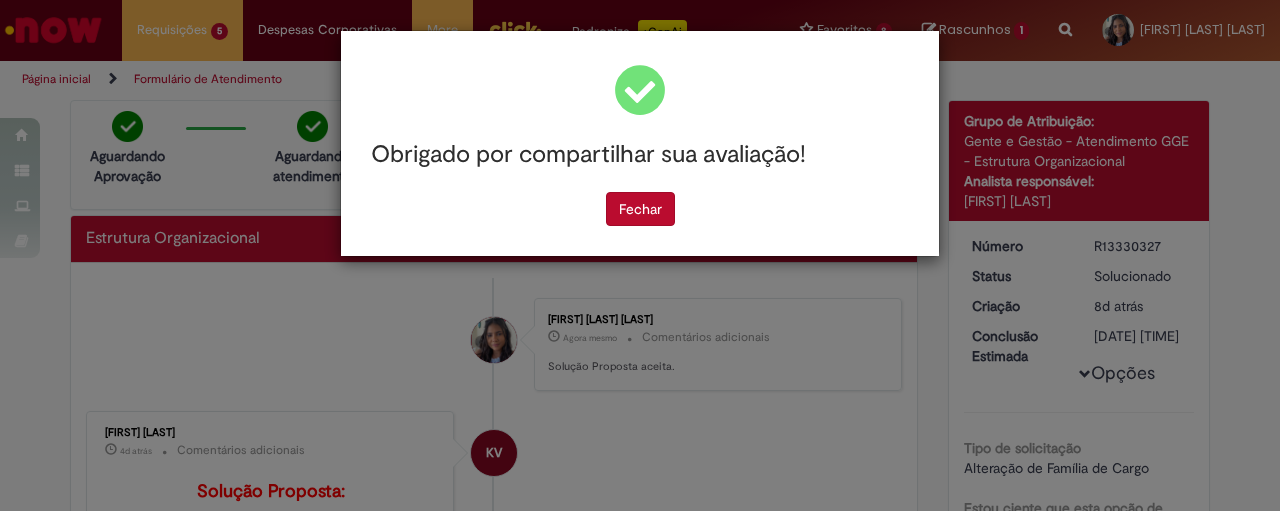 scroll, scrollTop: 0, scrollLeft: 0, axis: both 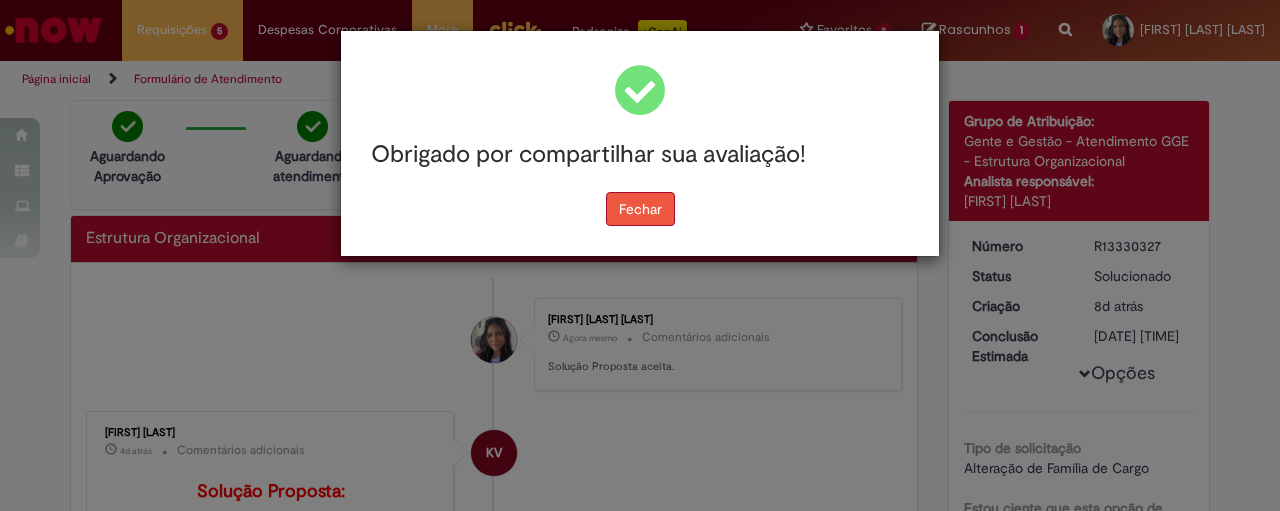 click on "Fechar" at bounding box center [640, 209] 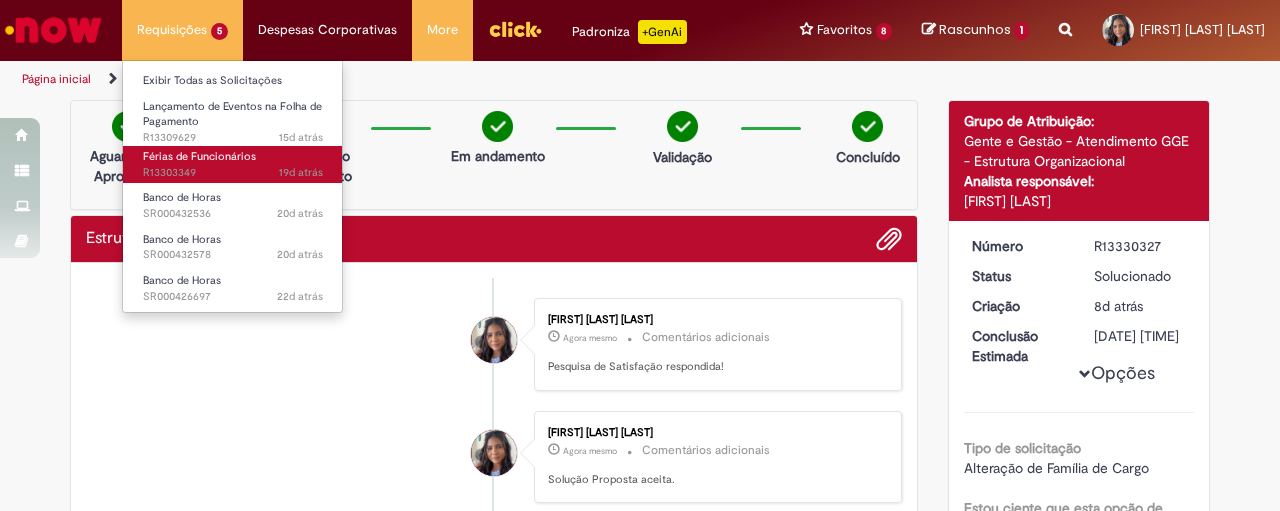 click on "19d atrás 19 dias atrás  R13303349" at bounding box center [233, 173] 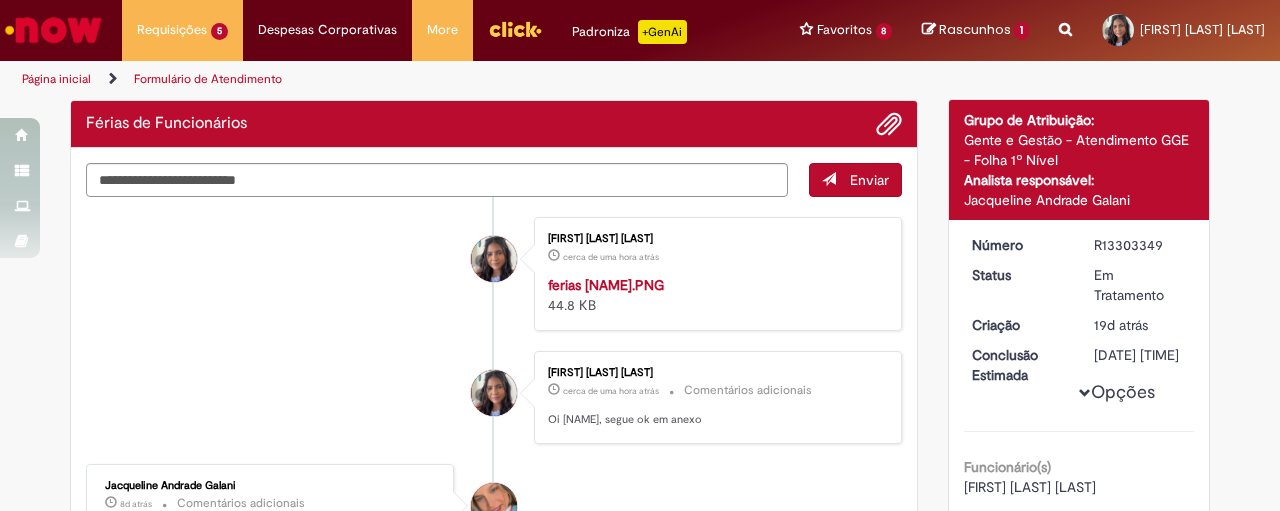 scroll, scrollTop: 0, scrollLeft: 0, axis: both 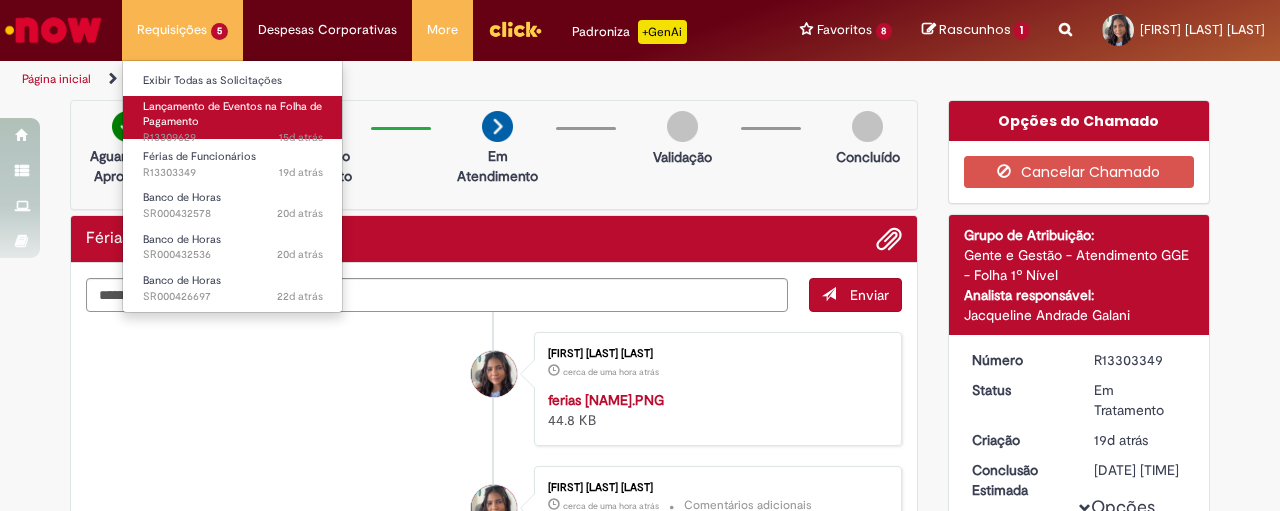 click on "Lançamento de Eventos na Folha de Pagamento
15d atrás 15 dias atrás  R13309629" at bounding box center [233, 117] 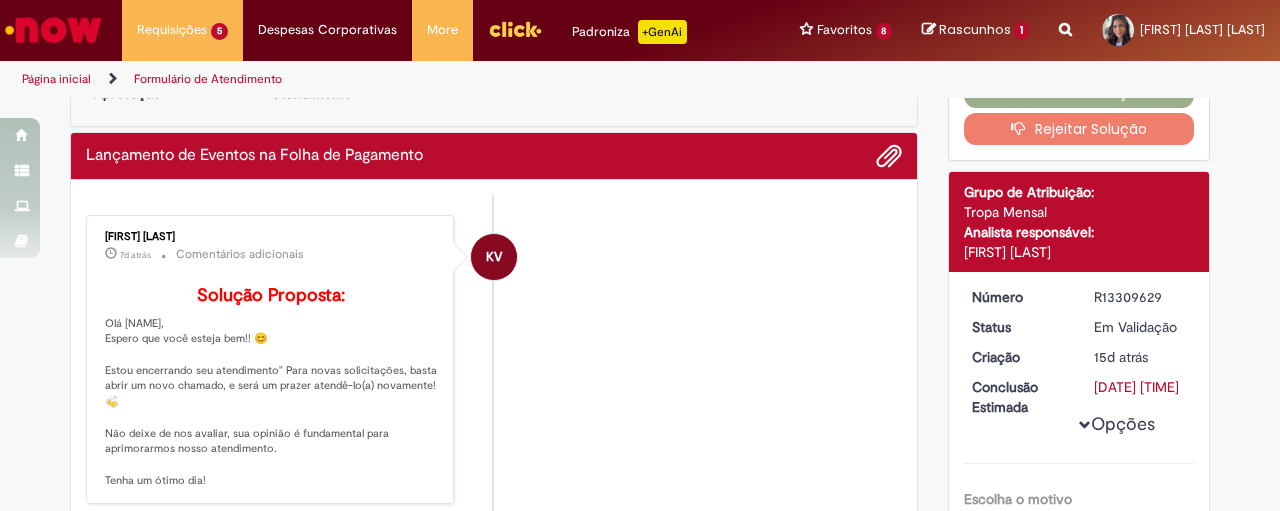 scroll, scrollTop: 0, scrollLeft: 0, axis: both 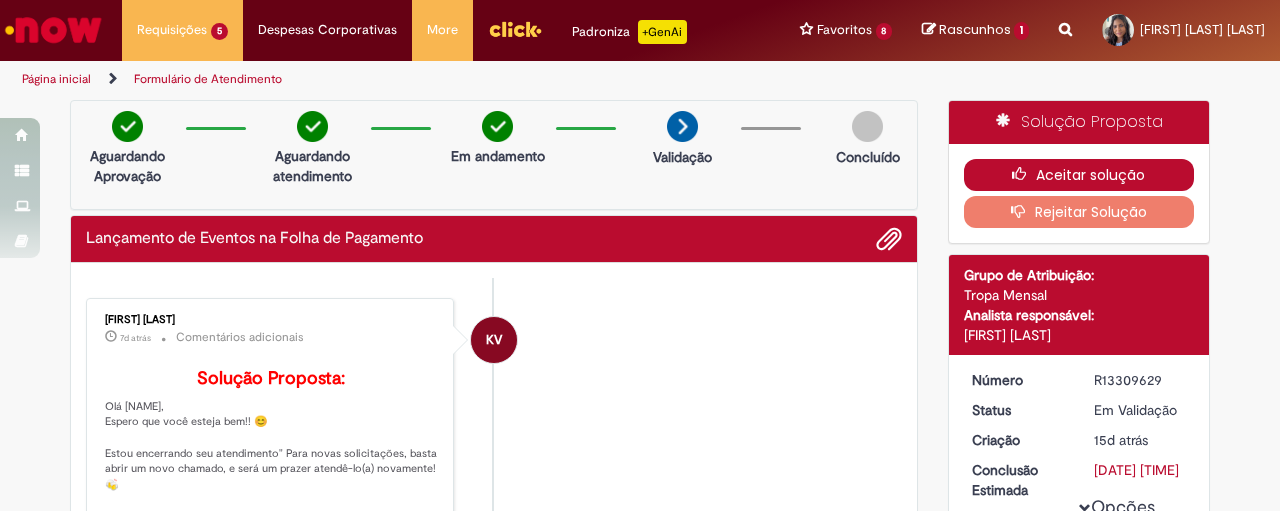 click on "Aceitar solução" at bounding box center [1079, 175] 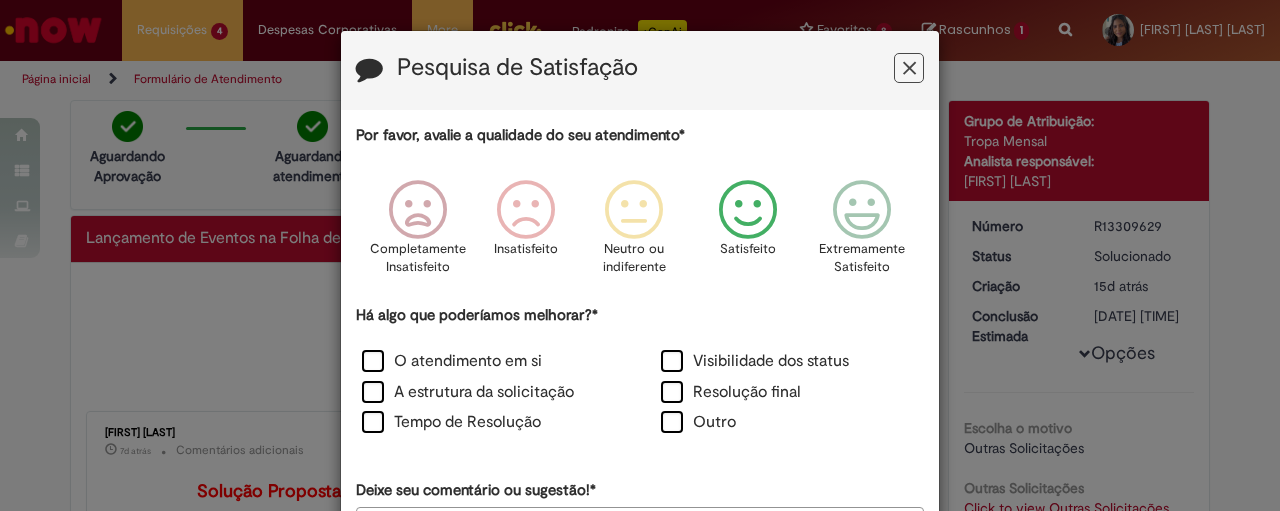 click at bounding box center (748, 210) 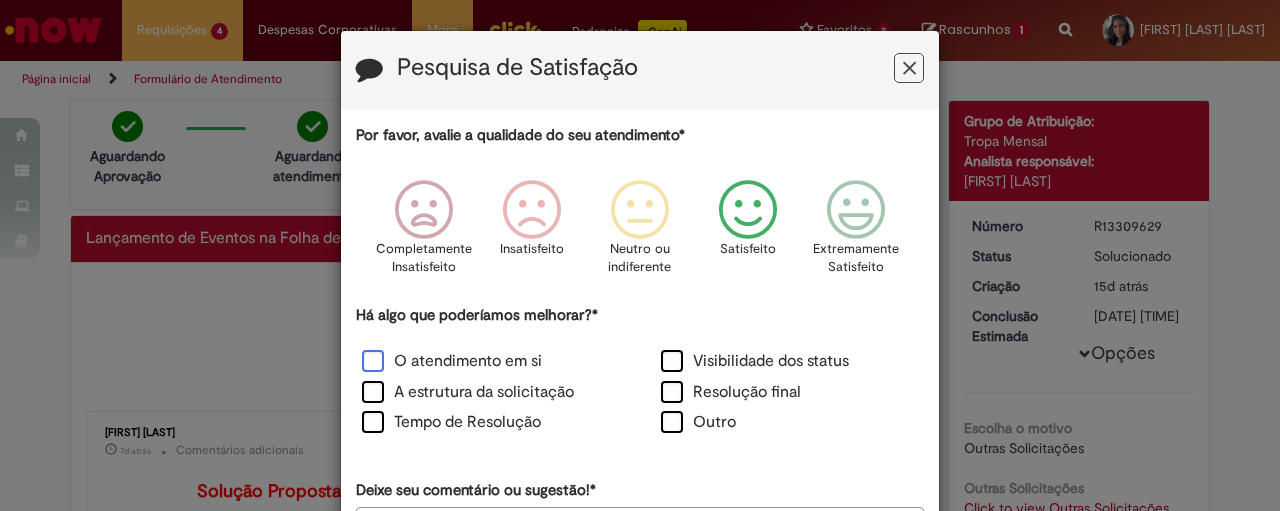 click on "O atendimento em si" at bounding box center (452, 361) 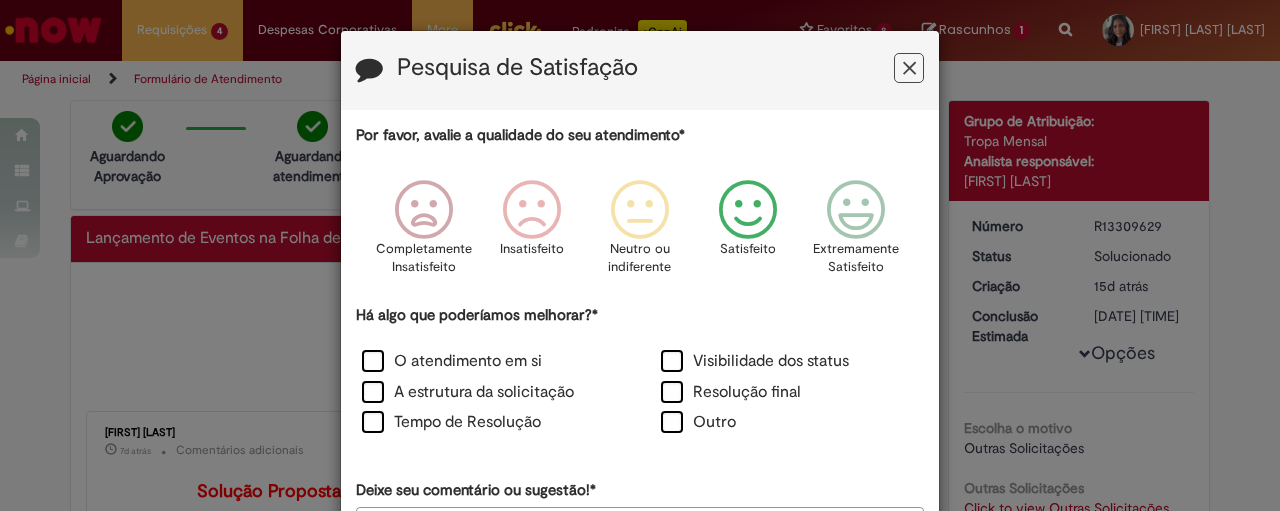 scroll, scrollTop: 169, scrollLeft: 0, axis: vertical 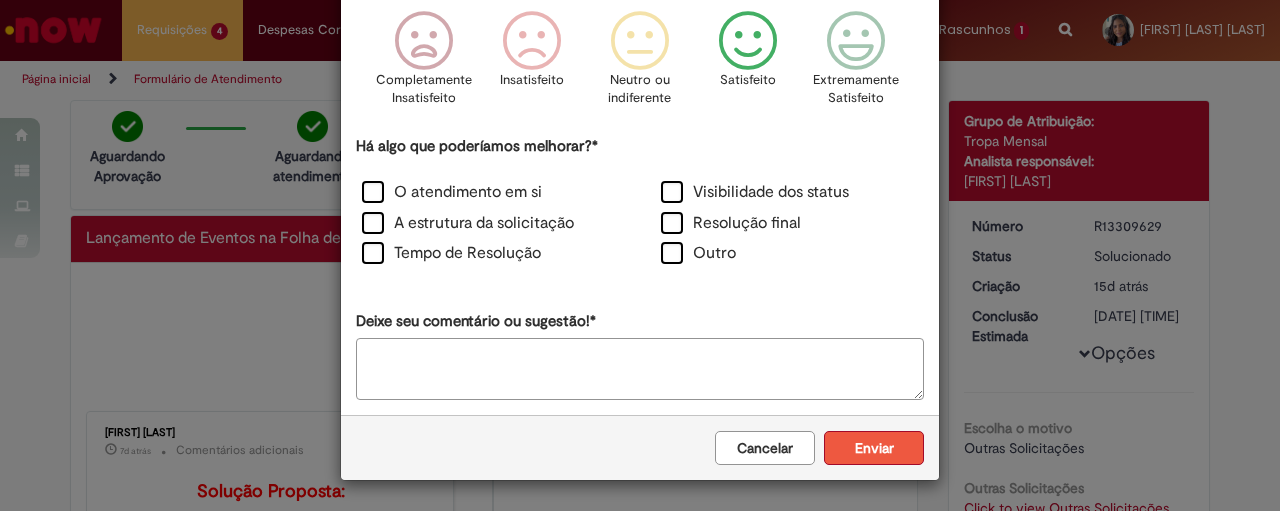 click on "Enviar" at bounding box center (874, 448) 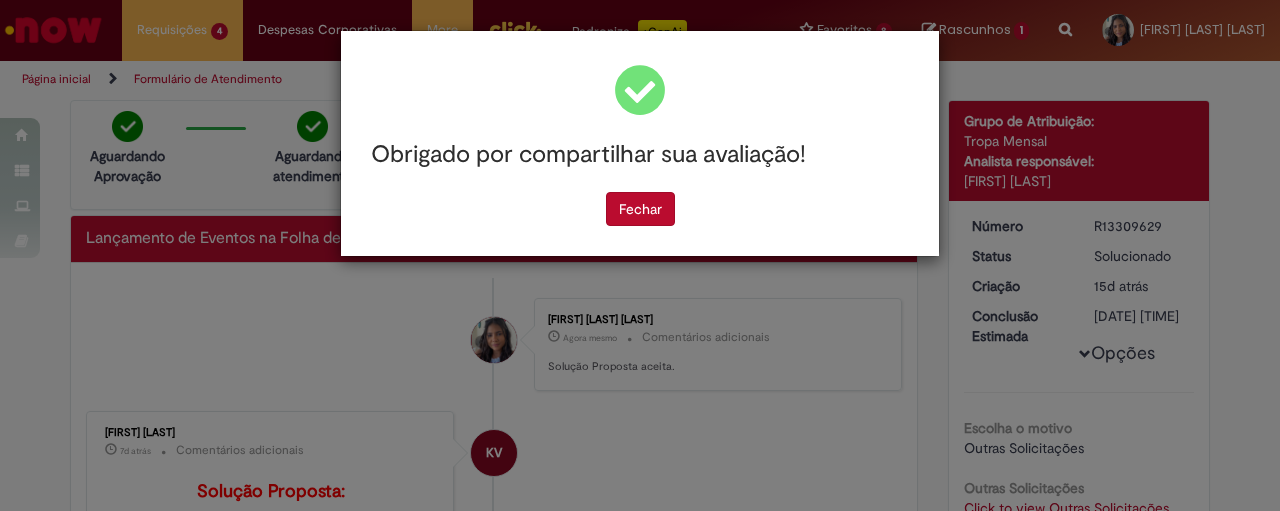 scroll, scrollTop: 0, scrollLeft: 0, axis: both 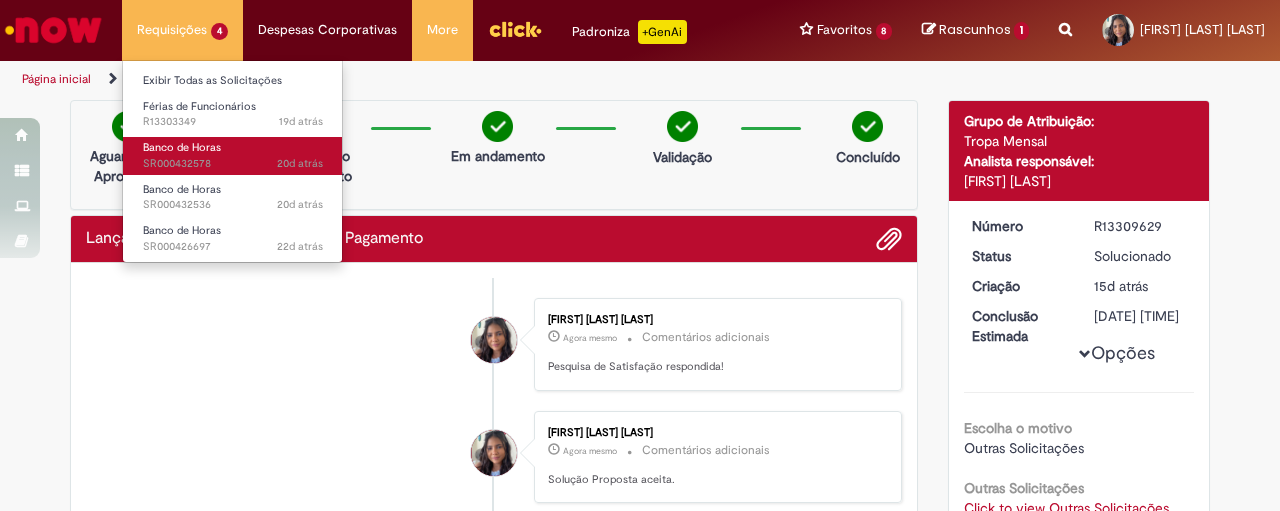 click on "Banco de Horas
20d atrás 20 dias atrás  SR000432578" at bounding box center [233, 155] 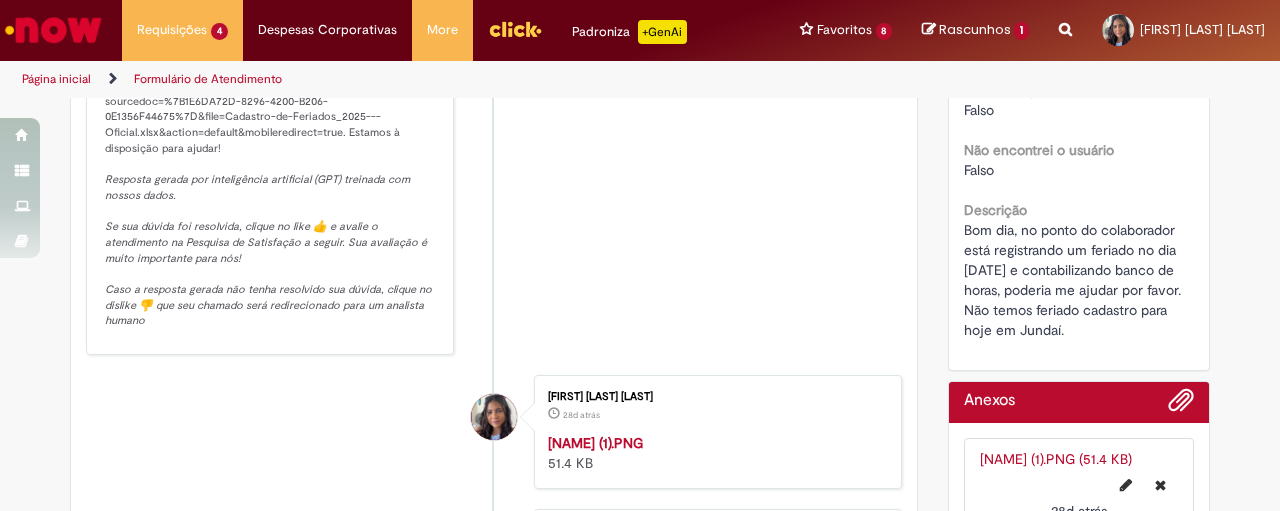 scroll, scrollTop: 405, scrollLeft: 0, axis: vertical 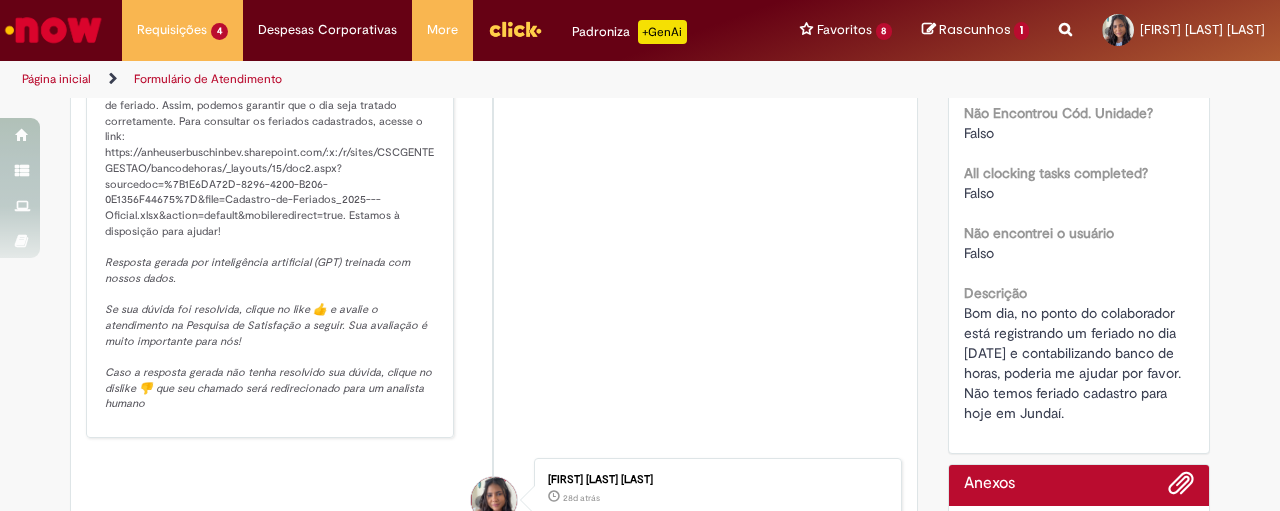 click on "Resposta gerada por inteligência artificial (GPT) treinada com nossos dados. Se sua dúvida foi resolvida, clique no like 👍 e avalie o atendimento na Pesquisa de Satisfação a seguir. Sua avaliação é muito importante para nós! Caso a resposta gerada não tenha resolvido sua dúvida, clique no dislike 👎 que seu chamado será redirecionado para um analista humano" at bounding box center [270, 333] 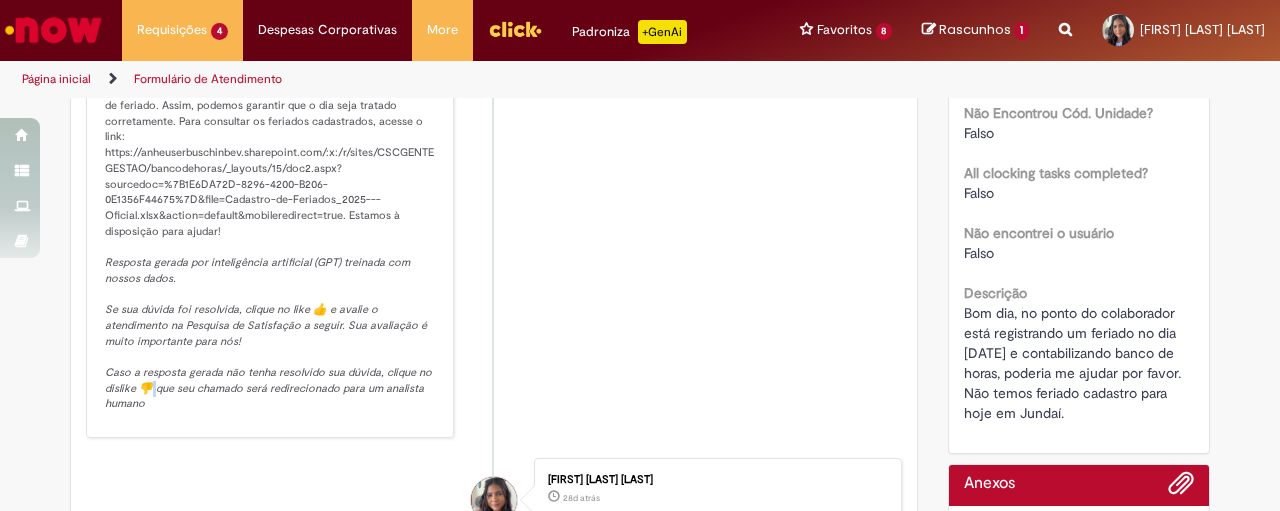 click on "Resposta gerada por inteligência artificial (GPT) treinada com nossos dados. Se sua dúvida foi resolvida, clique no like 👍 e avalie o atendimento na Pesquisa de Satisfação a seguir. Sua avaliação é muito importante para nós! Caso a resposta gerada não tenha resolvido sua dúvida, clique no dislike 👎 que seu chamado será redirecionado para um analista humano" at bounding box center [270, 333] 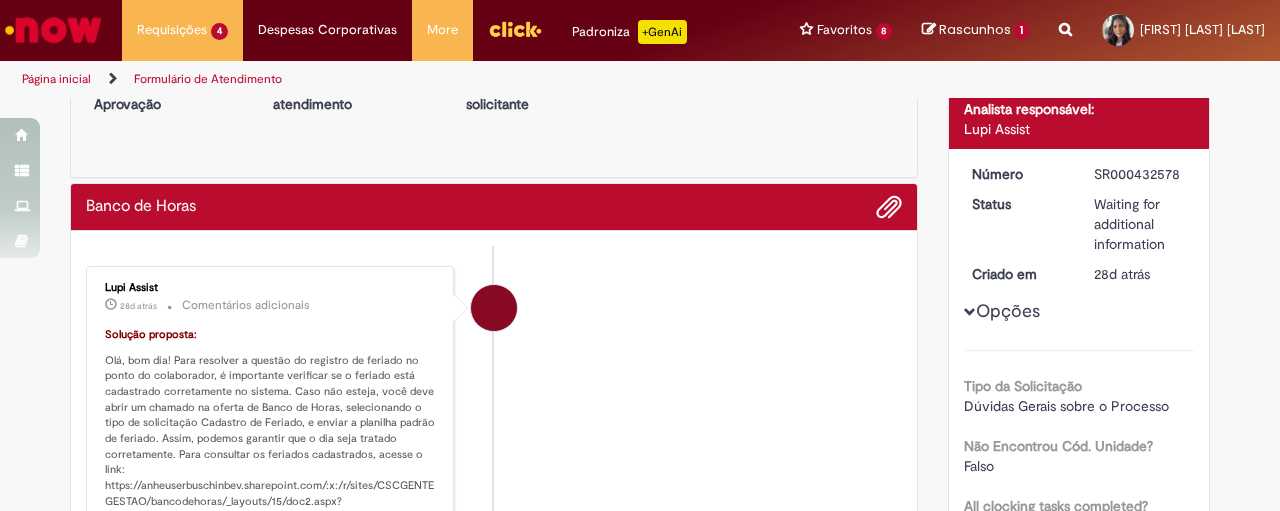 scroll, scrollTop: 0, scrollLeft: 0, axis: both 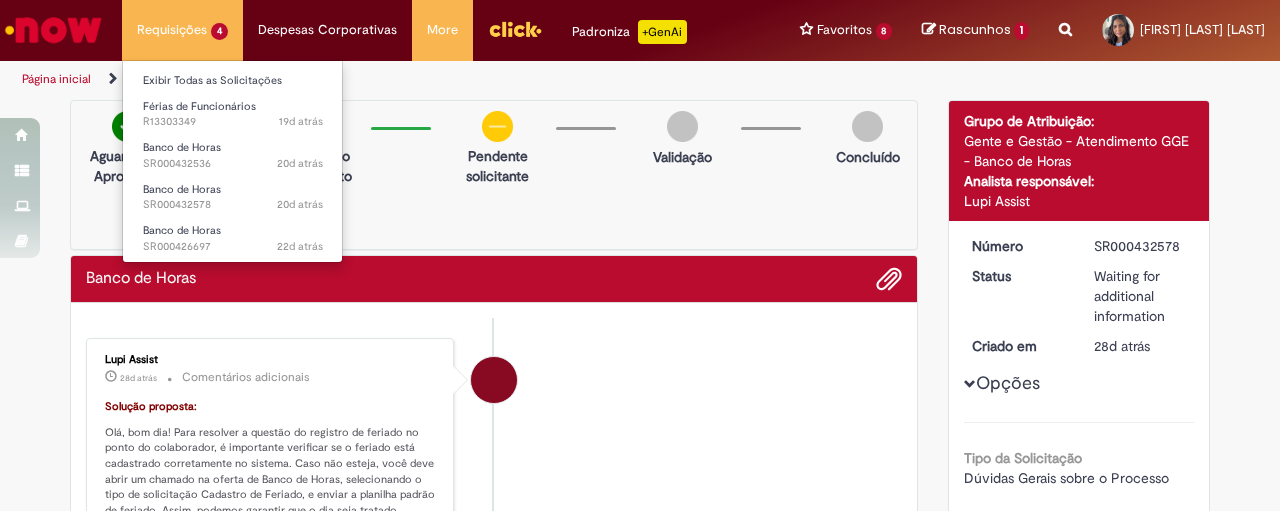 click on "Requisições   4
Exibir Todas as Solicitações
Férias de Funcionários
19d atrás 19 dias atrás  R13303349
Banco de Horas
20d atrás 20 dias atrás  SR000432536
Banco de Horas
20d atrás 20 dias atrás  SR000432578
Banco de Horas
22d atrás 22 dias atrás  SR000426697" at bounding box center [182, 30] 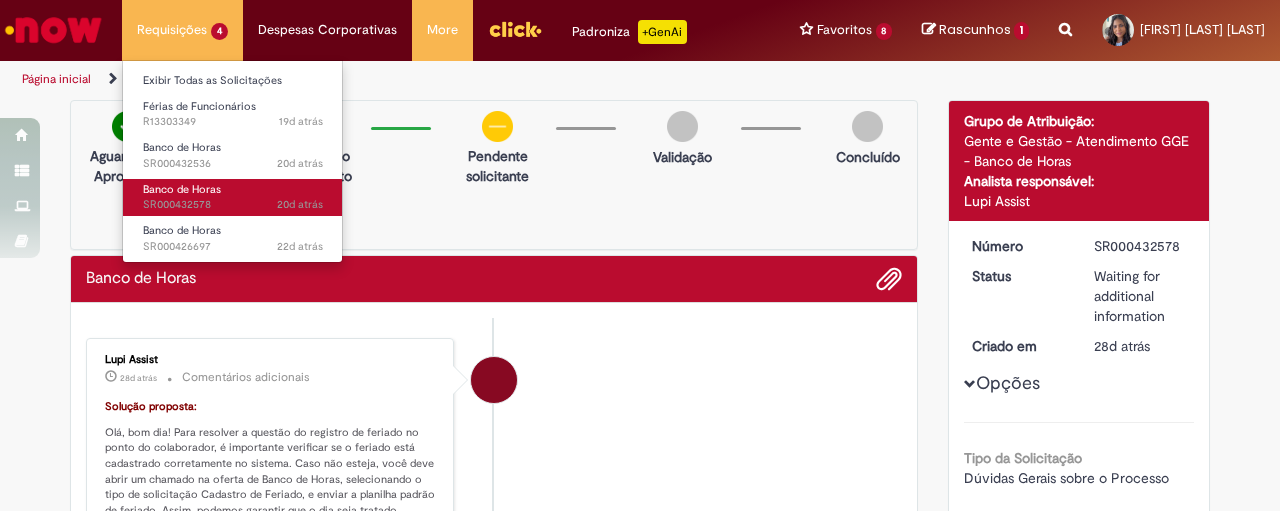 click on "20d atrás 20 dias atrás  SR000432578" at bounding box center (233, 205) 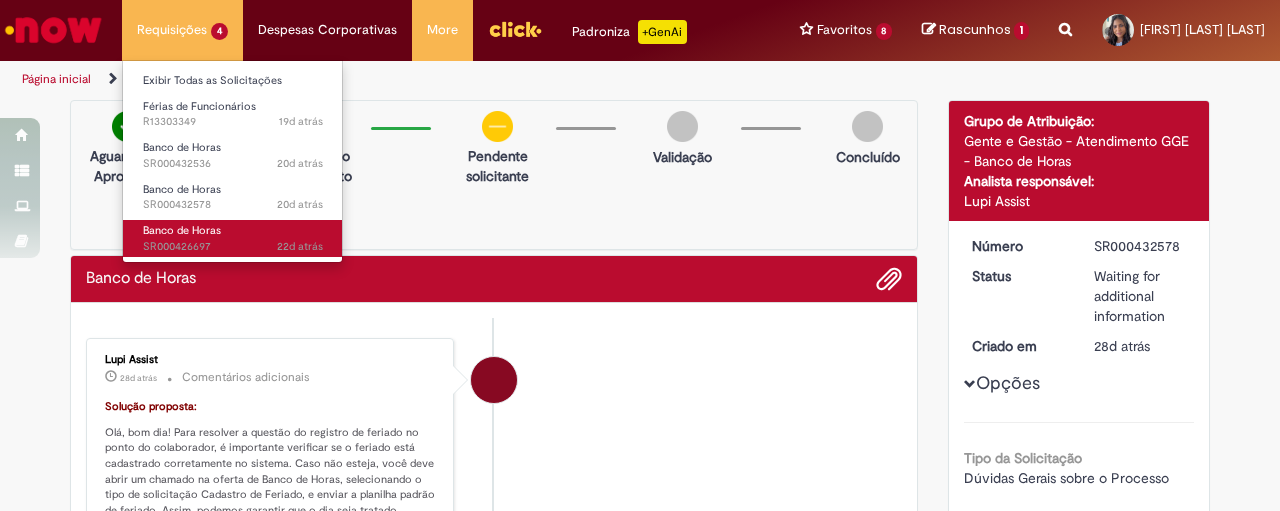 click on "Banco de Horas
22d atrás 22 dias atrás  SR000426697" at bounding box center [233, 238] 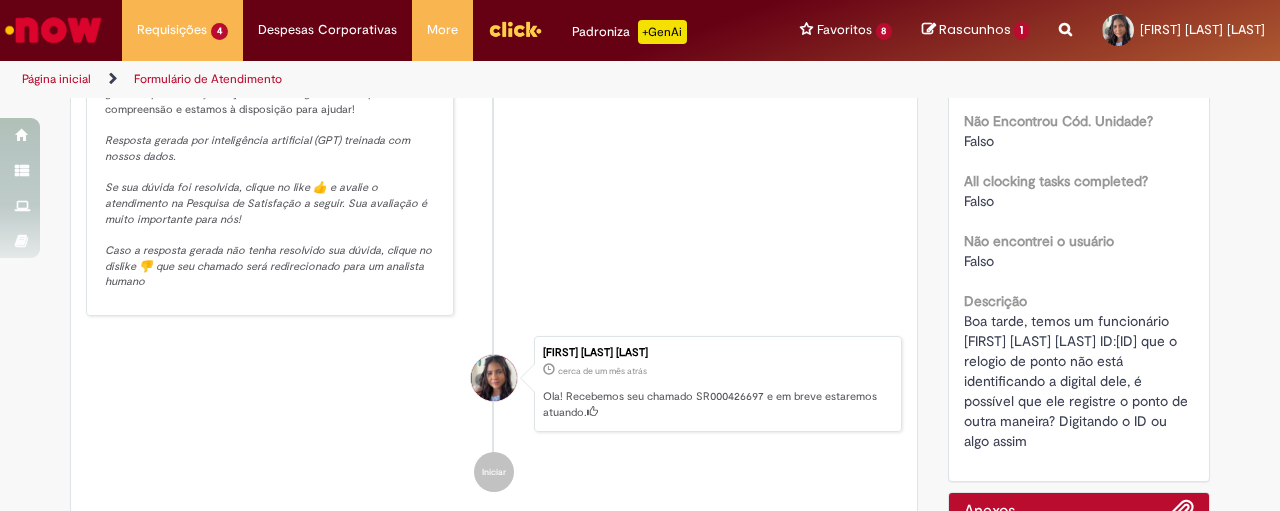scroll, scrollTop: 572, scrollLeft: 0, axis: vertical 